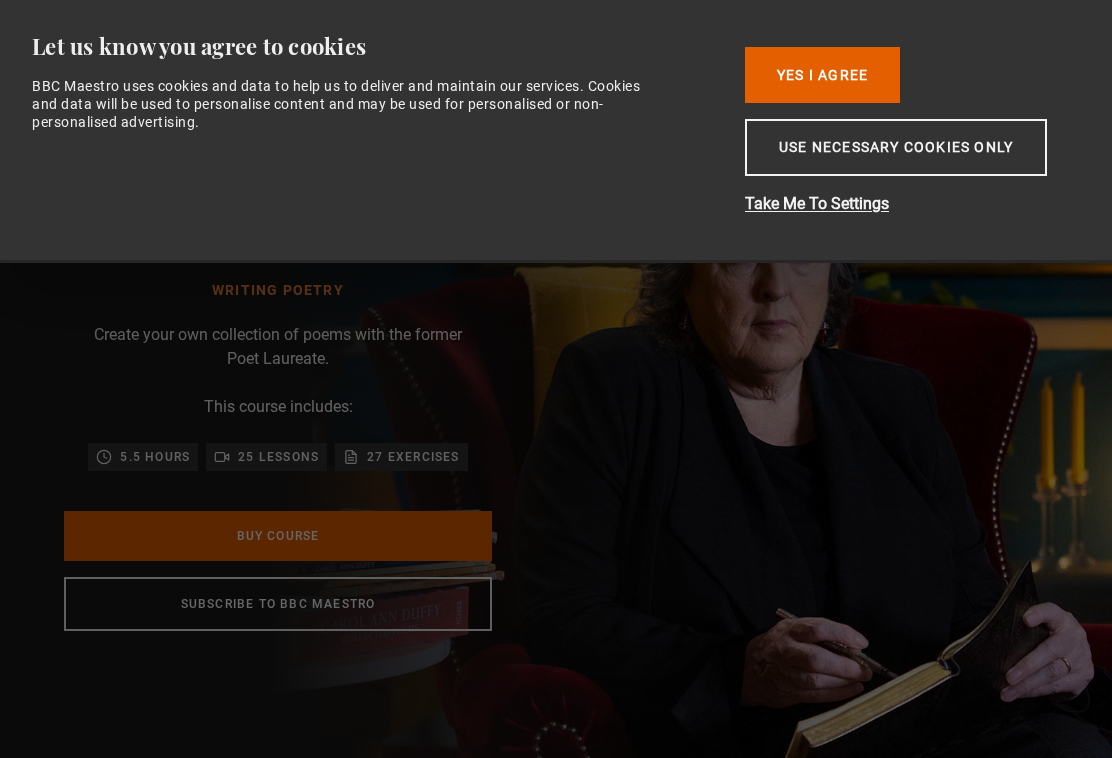 scroll, scrollTop: 0, scrollLeft: 0, axis: both 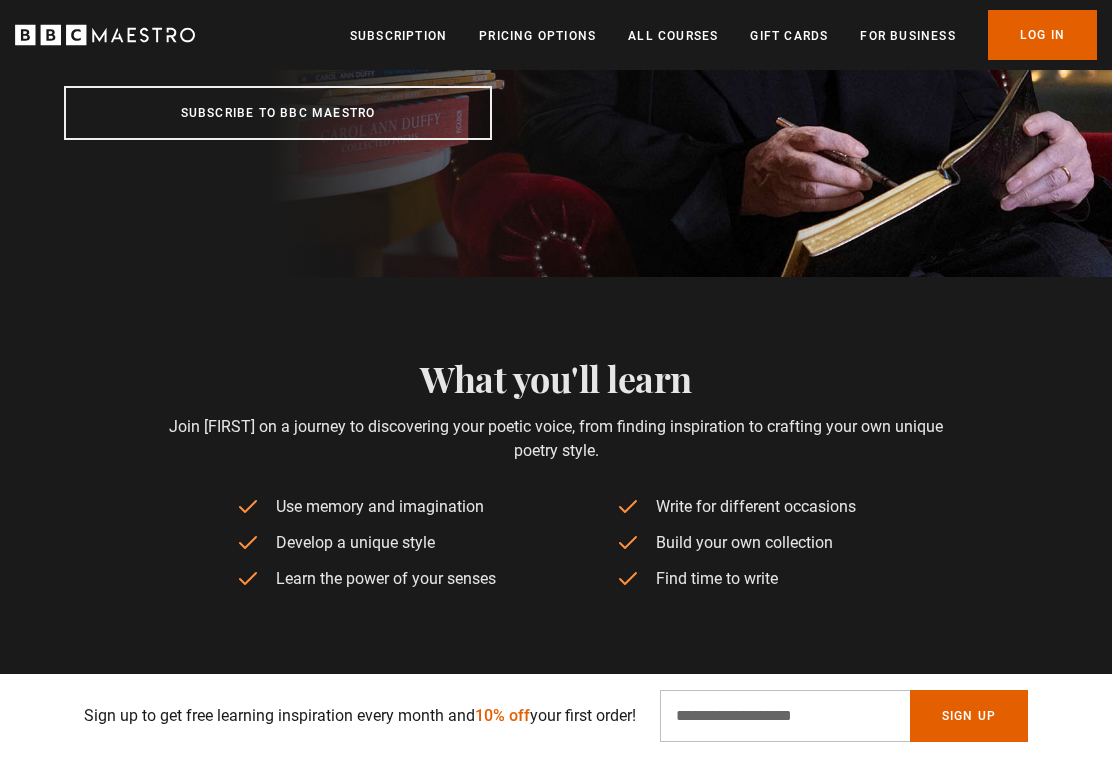 click on "Use memory and imagination
Develop a unique style
Learn the power of your senses
Write for different occasions
Build your own collection
Find time to write" at bounding box center [556, 546] 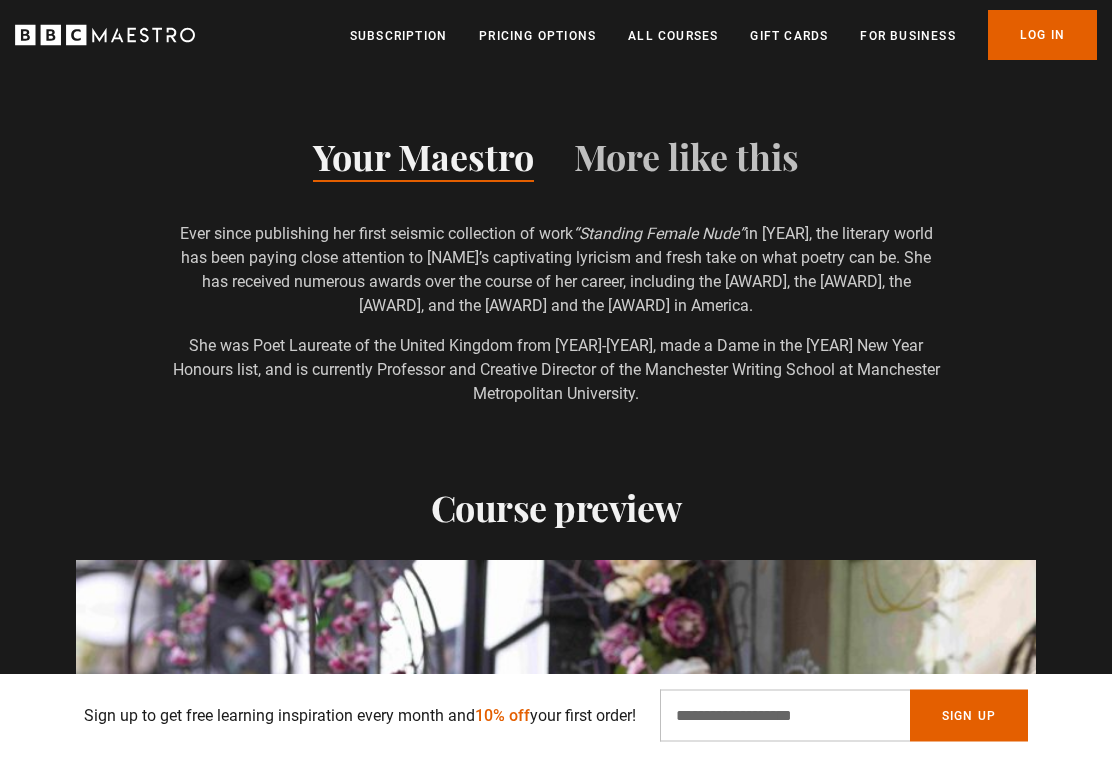 scroll, scrollTop: 1426, scrollLeft: 0, axis: vertical 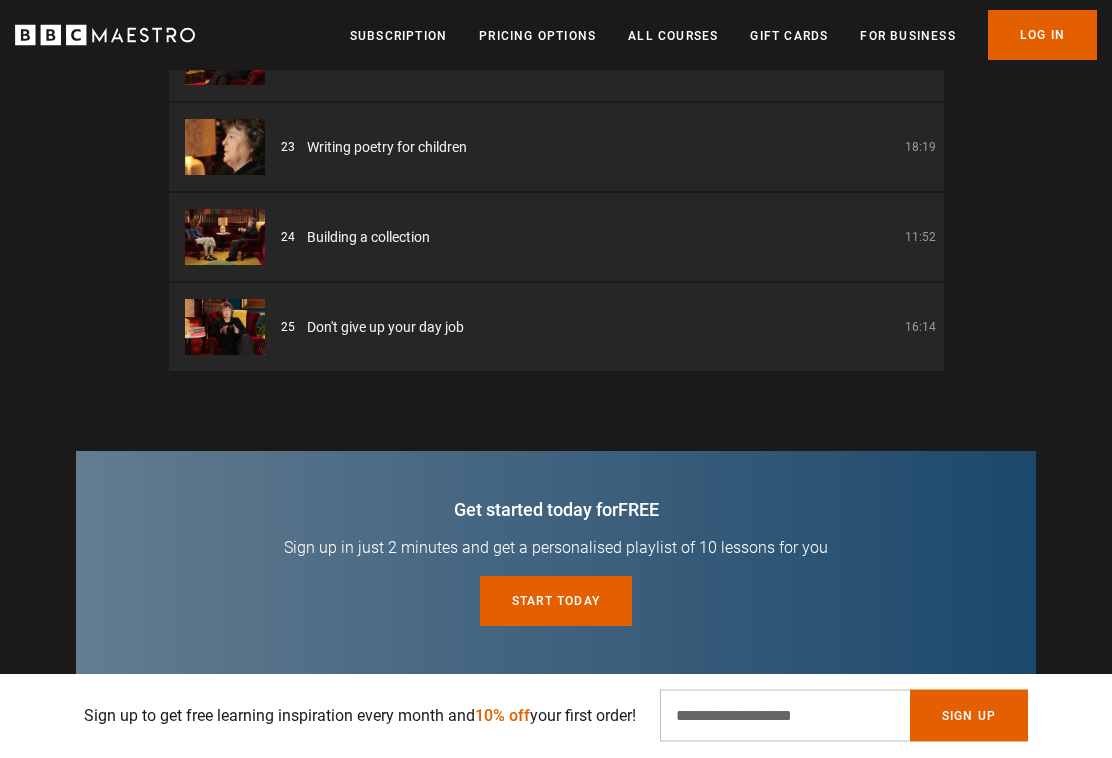 click on "Get started today for  free
Sign up in just 2 minutes and get a personalised playlist of 10 lessons for you
Start today  for free" at bounding box center [556, 523] 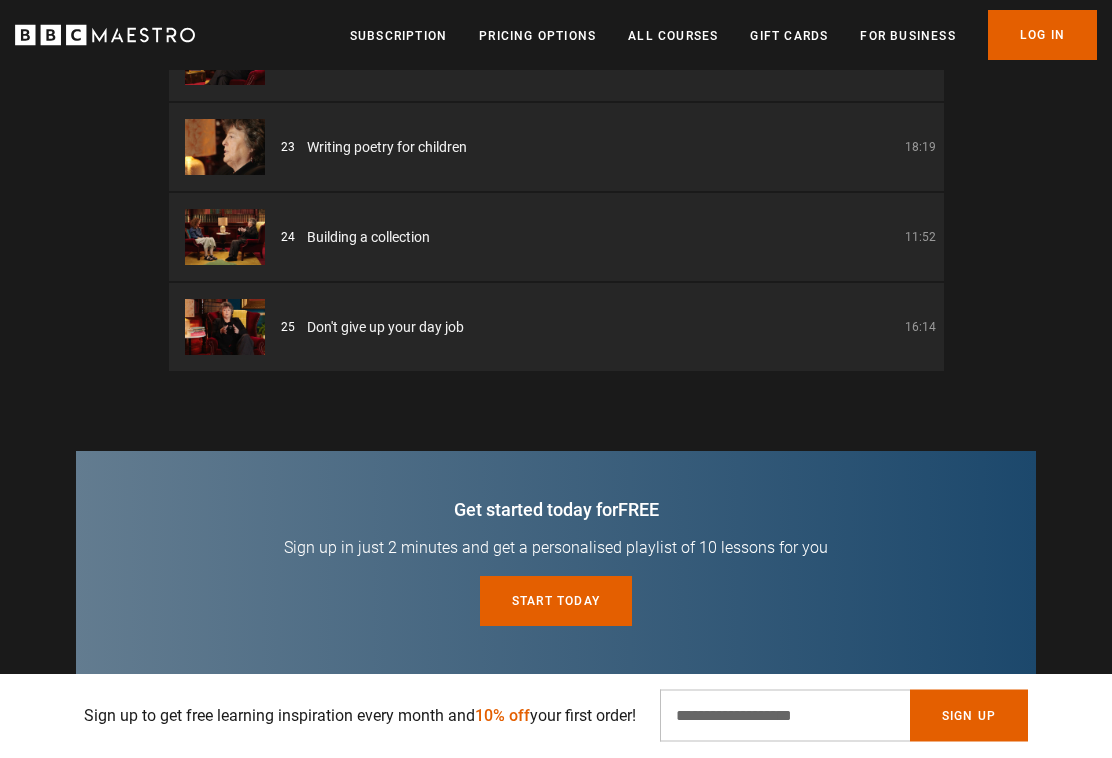 scroll, scrollTop: 2784, scrollLeft: 0, axis: vertical 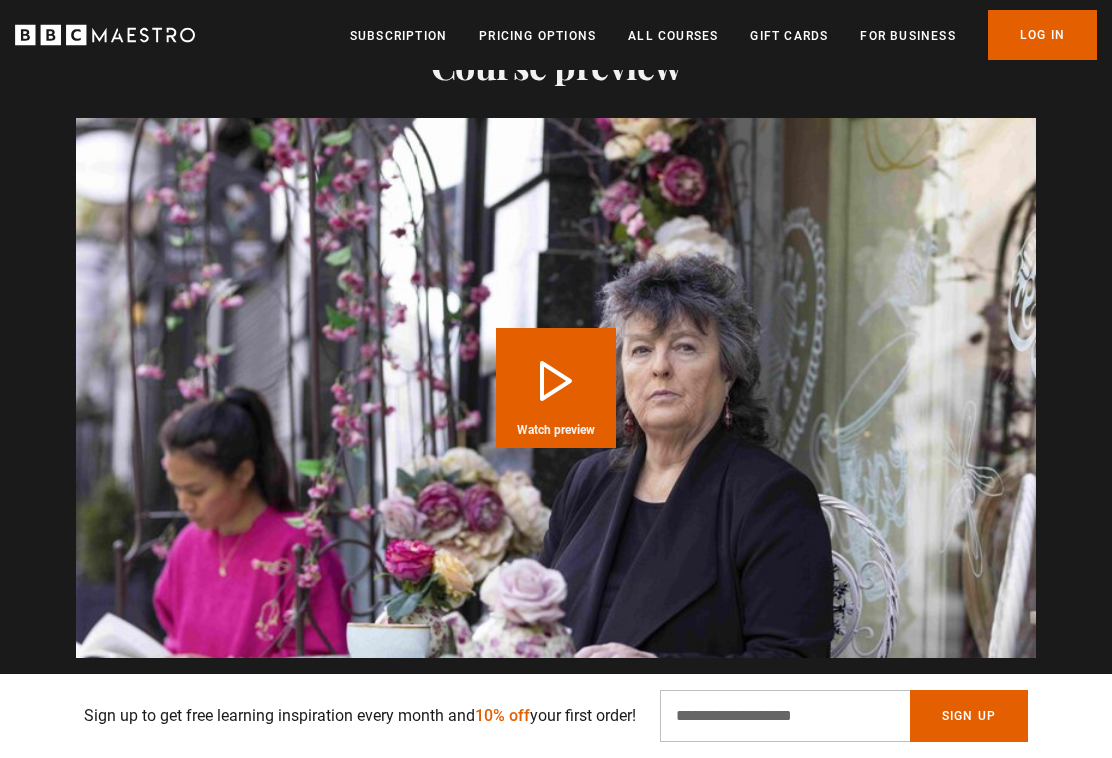 click on "All Courses" at bounding box center (673, 36) 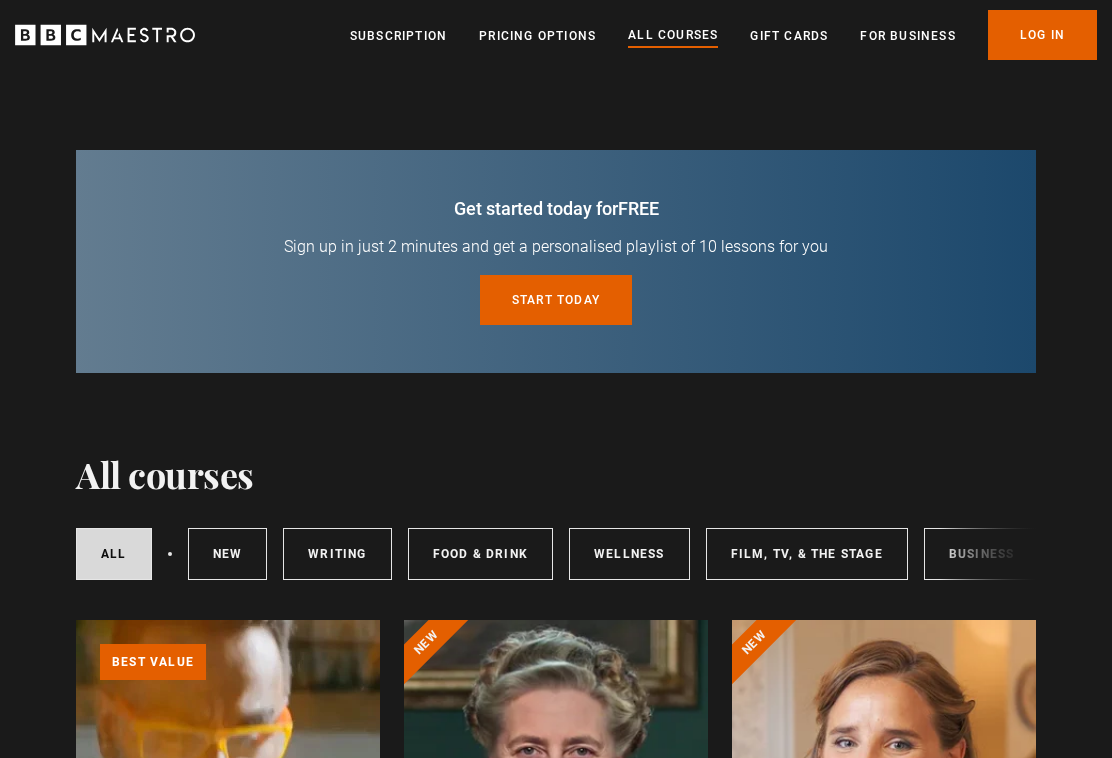 scroll, scrollTop: 0, scrollLeft: 0, axis: both 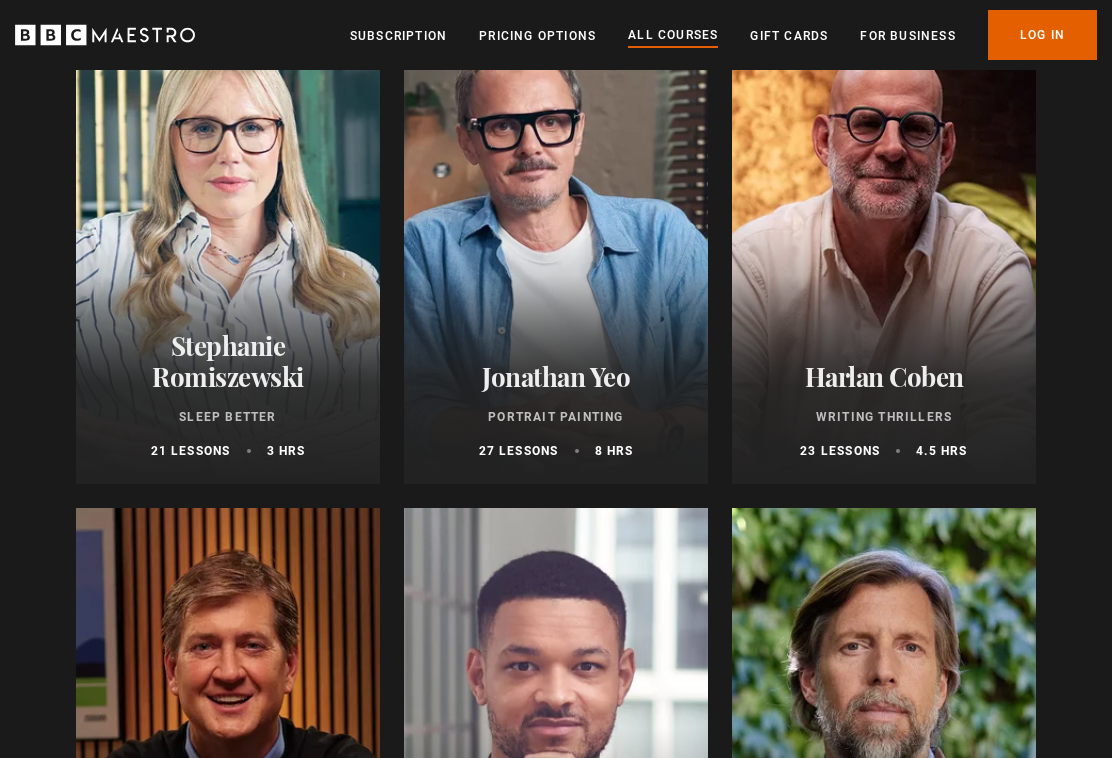 click at bounding box center (556, 748) 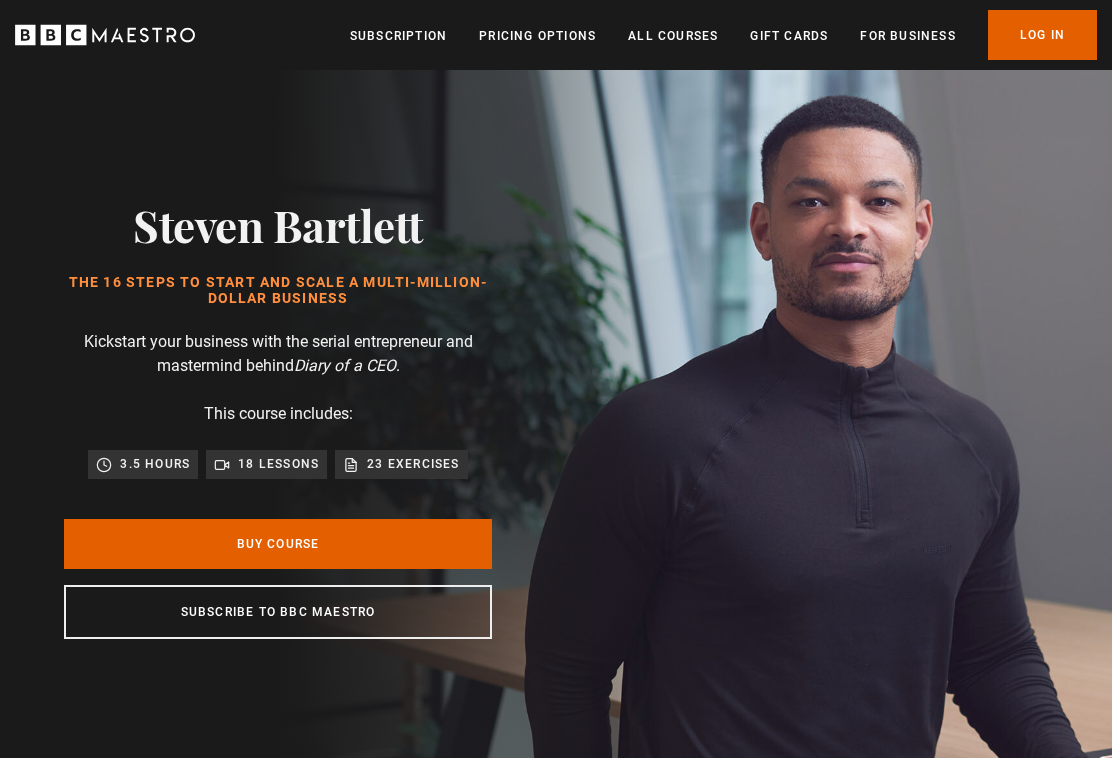 scroll, scrollTop: 0, scrollLeft: 0, axis: both 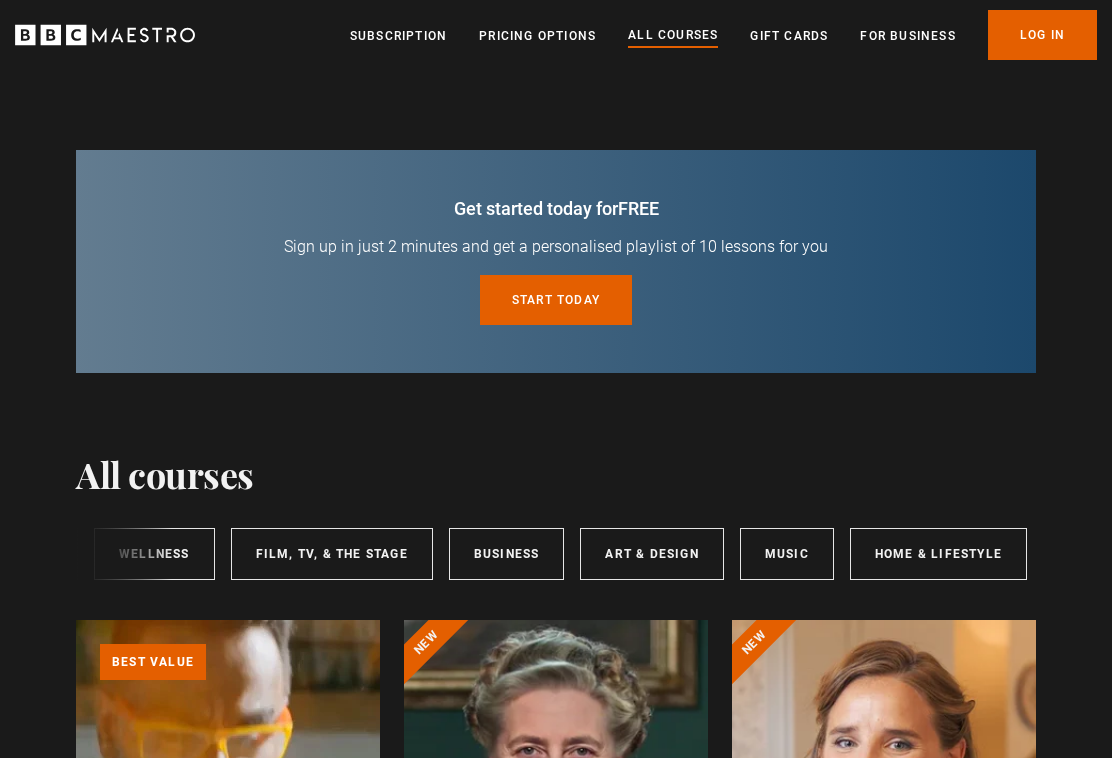click on "Art & Design" at bounding box center [651, 554] 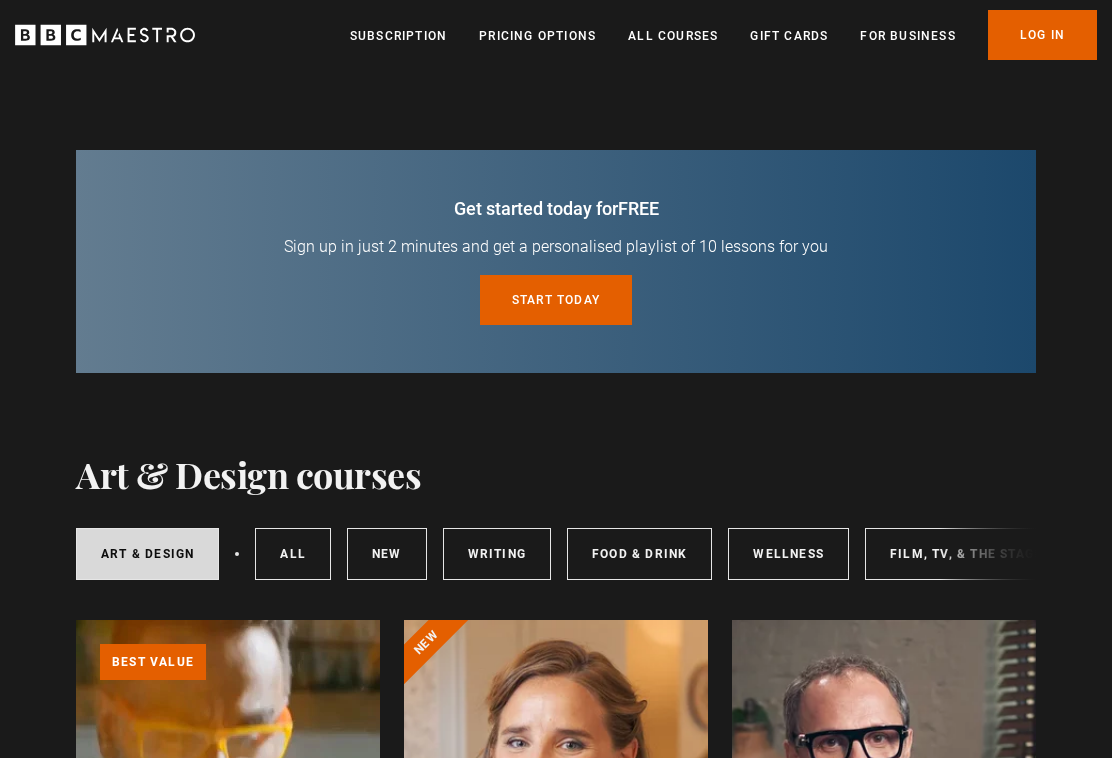 scroll, scrollTop: 71, scrollLeft: 0, axis: vertical 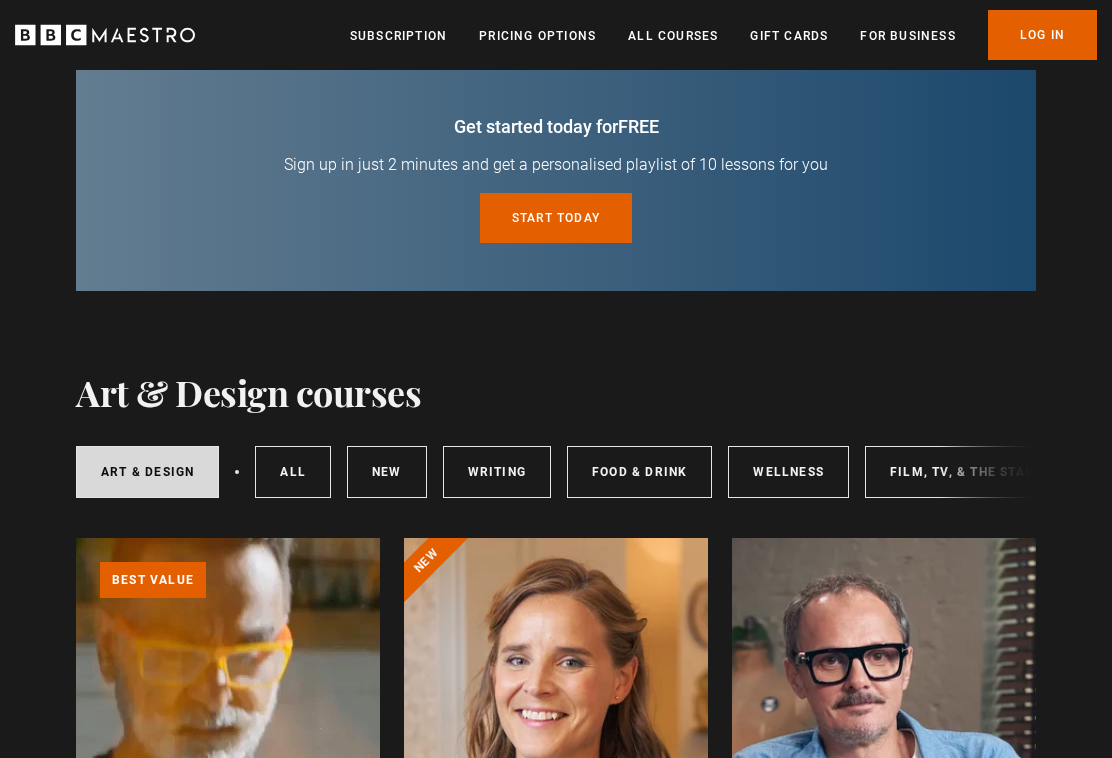 click on "Writing" at bounding box center (497, 472) 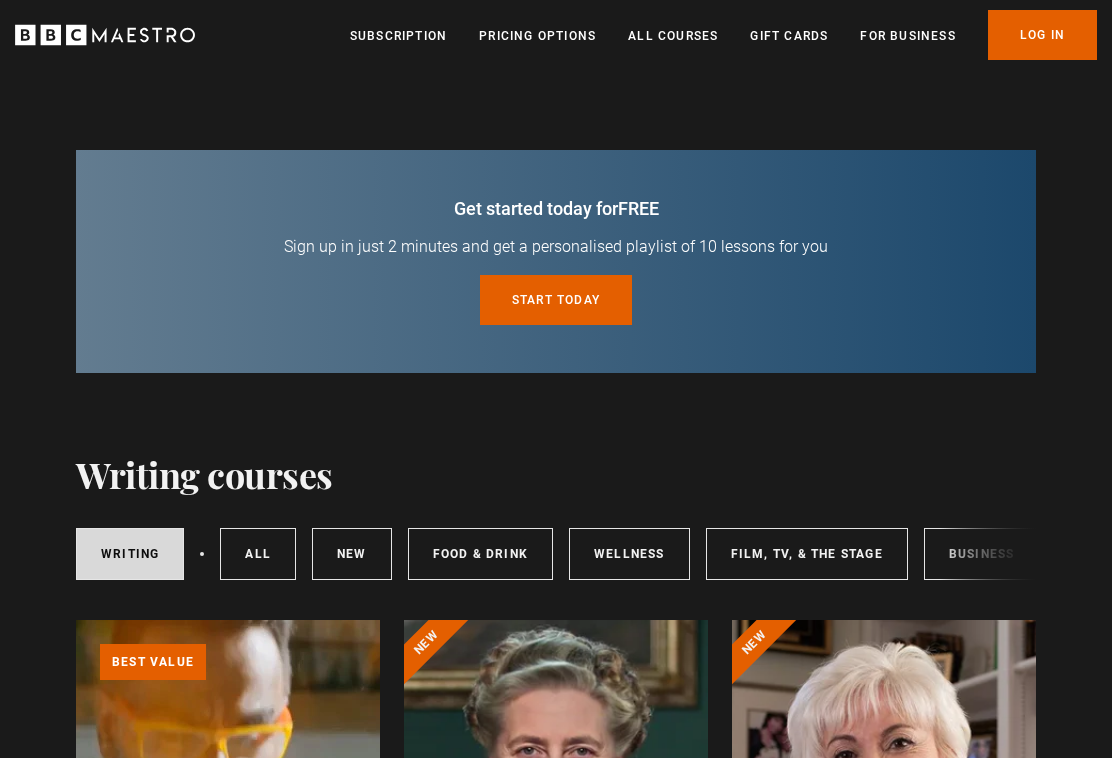 scroll, scrollTop: 0, scrollLeft: 0, axis: both 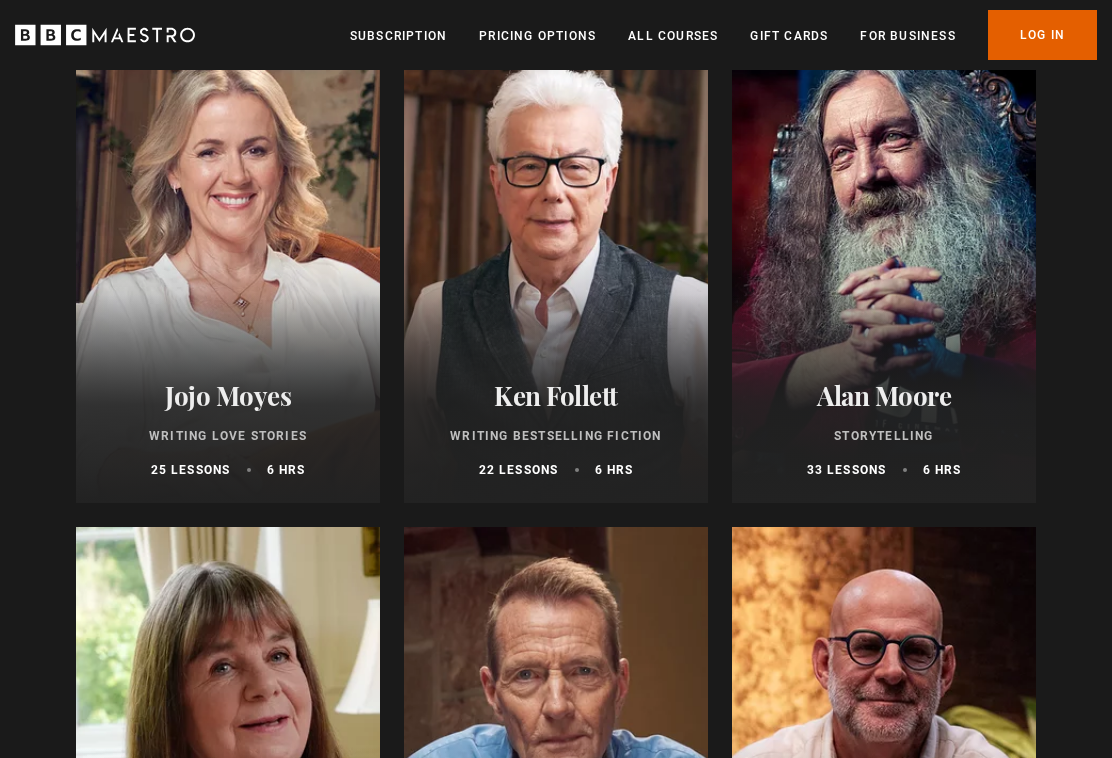 click at bounding box center [884, 263] 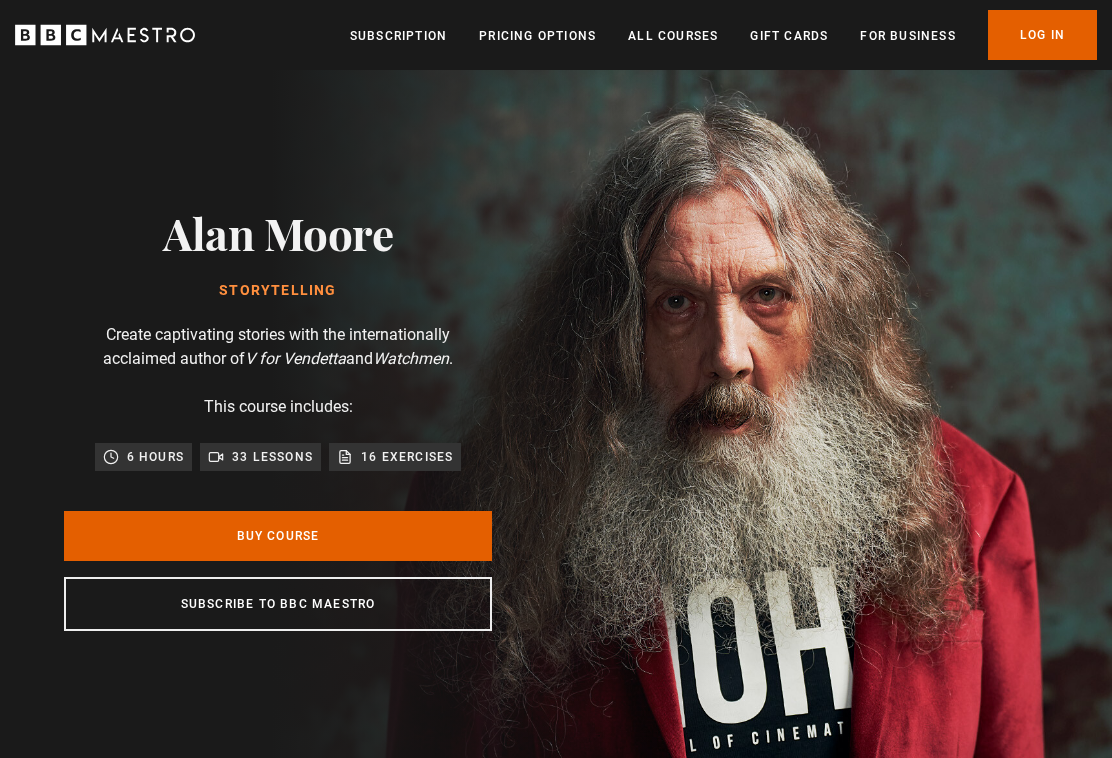 scroll, scrollTop: 0, scrollLeft: 0, axis: both 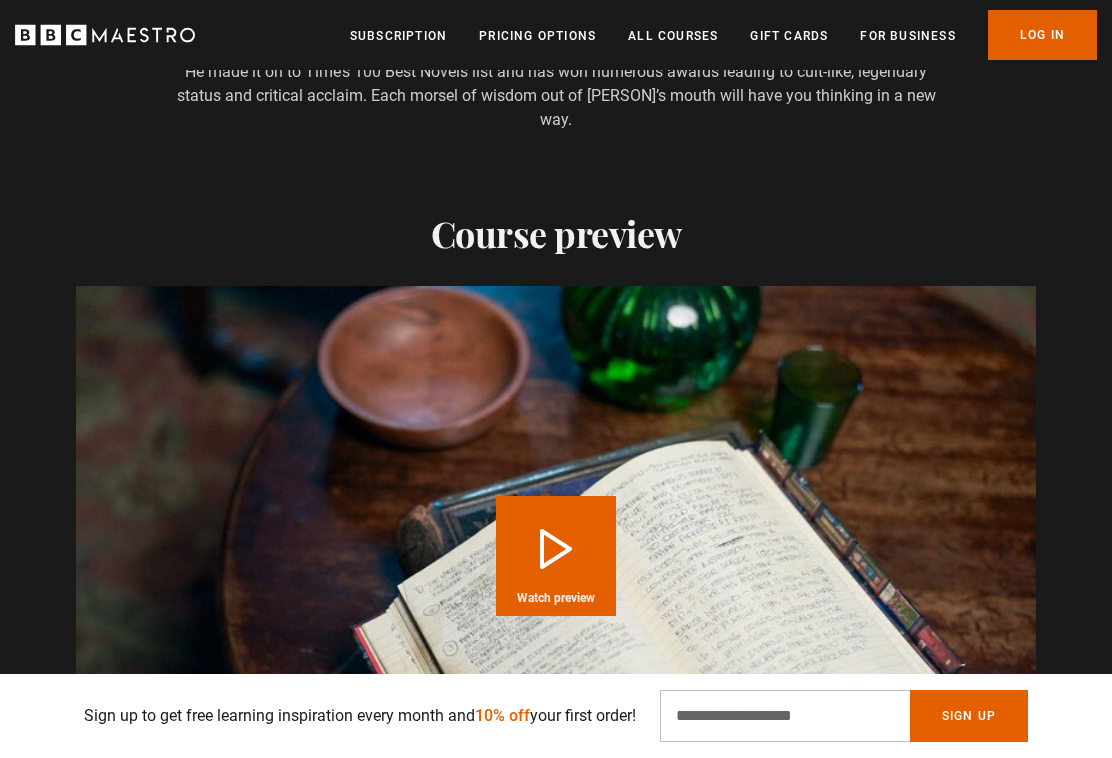 click on "All Courses" at bounding box center [673, 36] 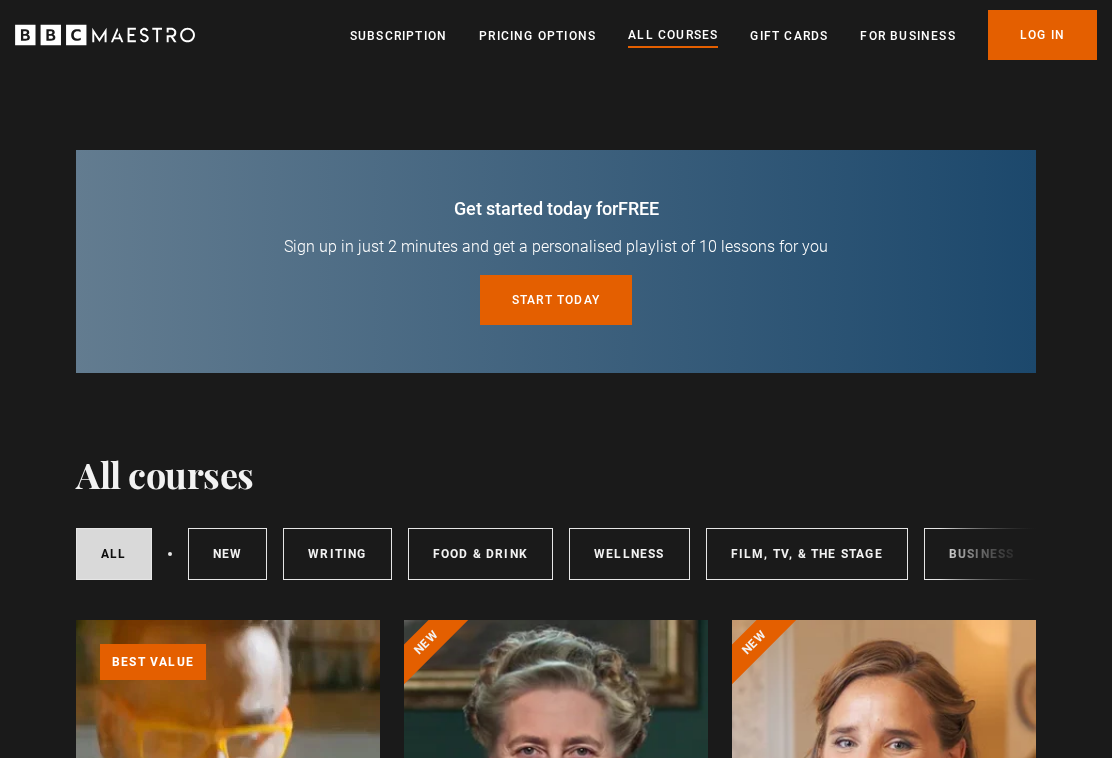 scroll, scrollTop: 0, scrollLeft: 0, axis: both 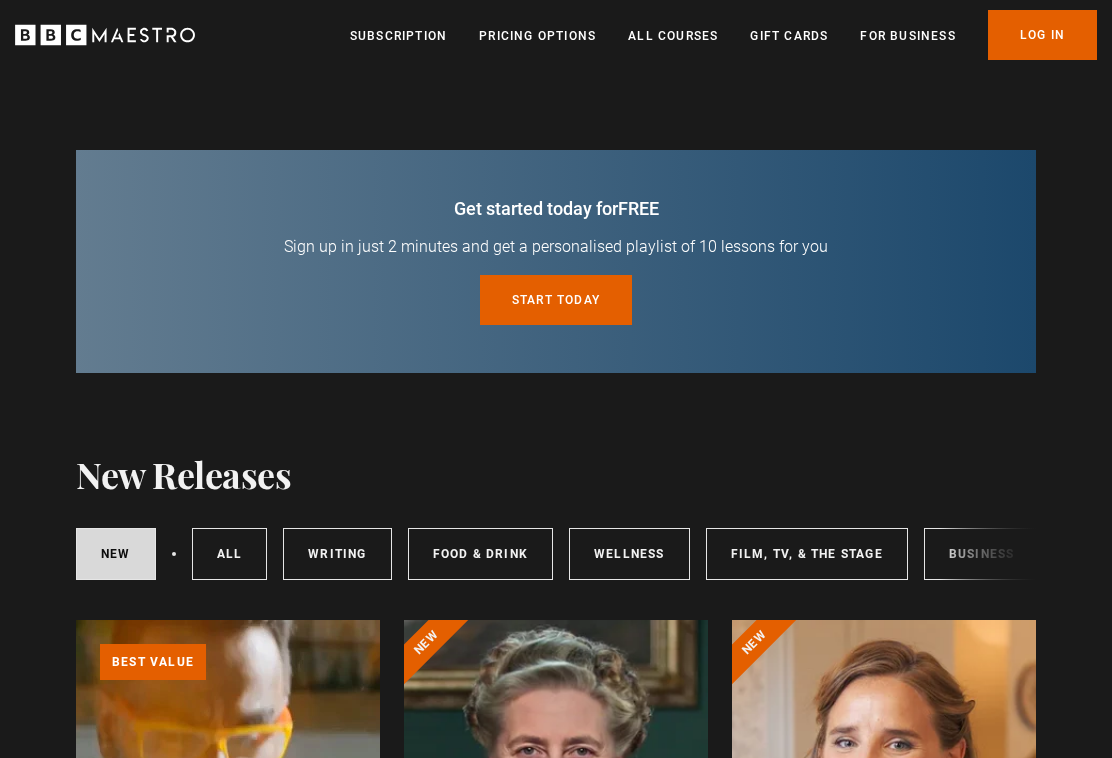 click on "Writing" at bounding box center [337, 554] 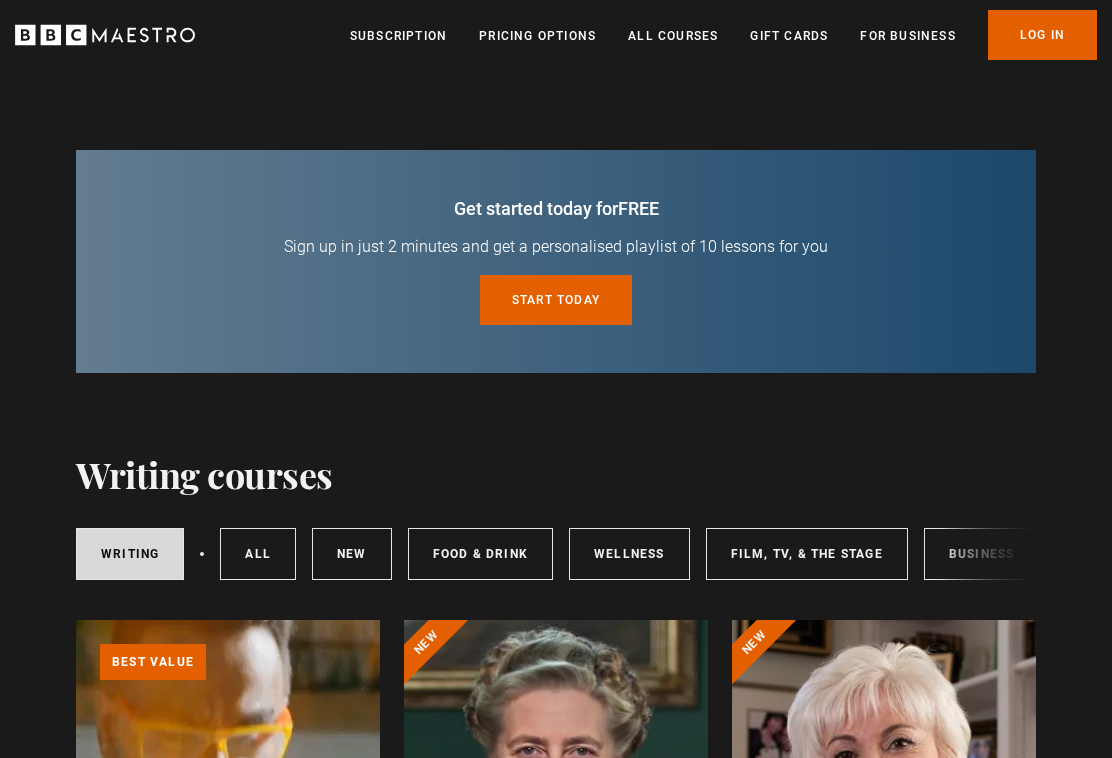 scroll, scrollTop: 0, scrollLeft: 0, axis: both 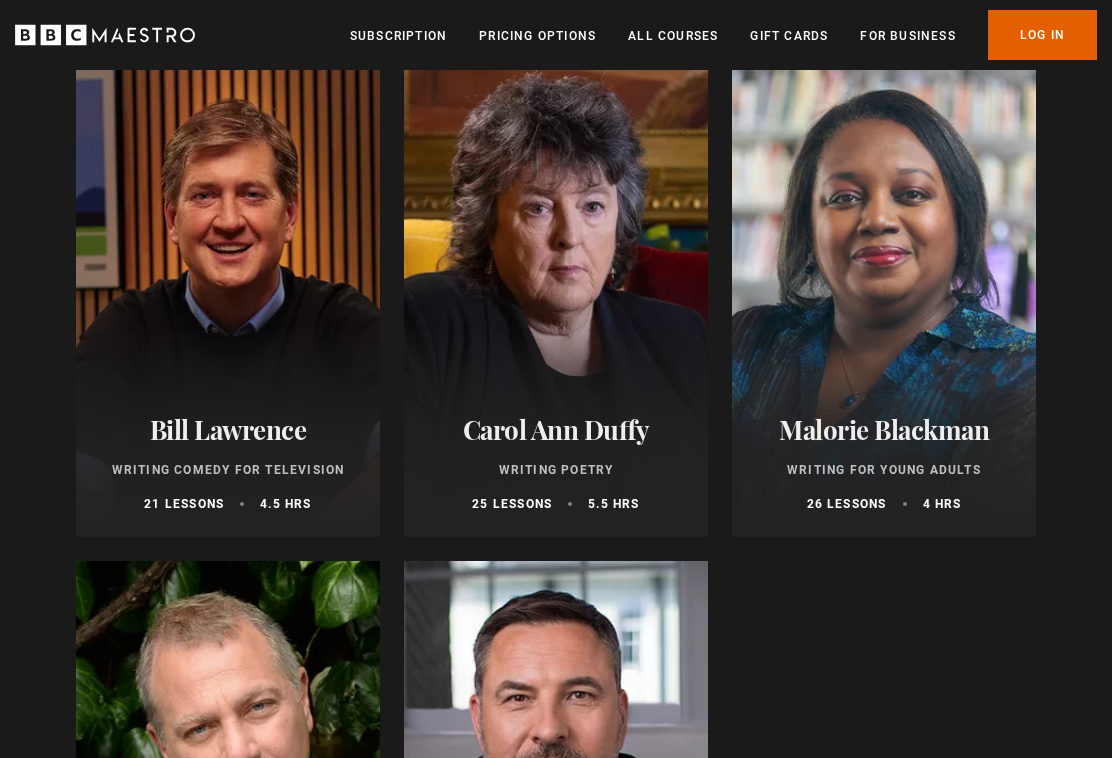 click at bounding box center (556, 297) 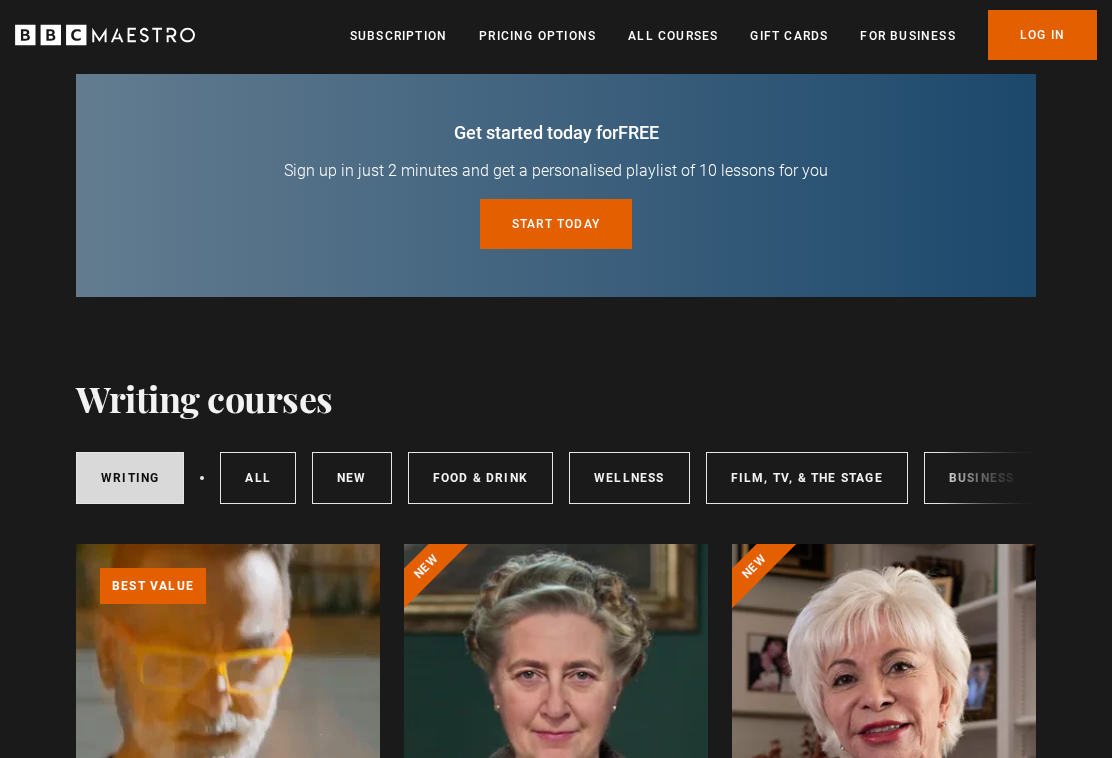 scroll, scrollTop: 36, scrollLeft: 0, axis: vertical 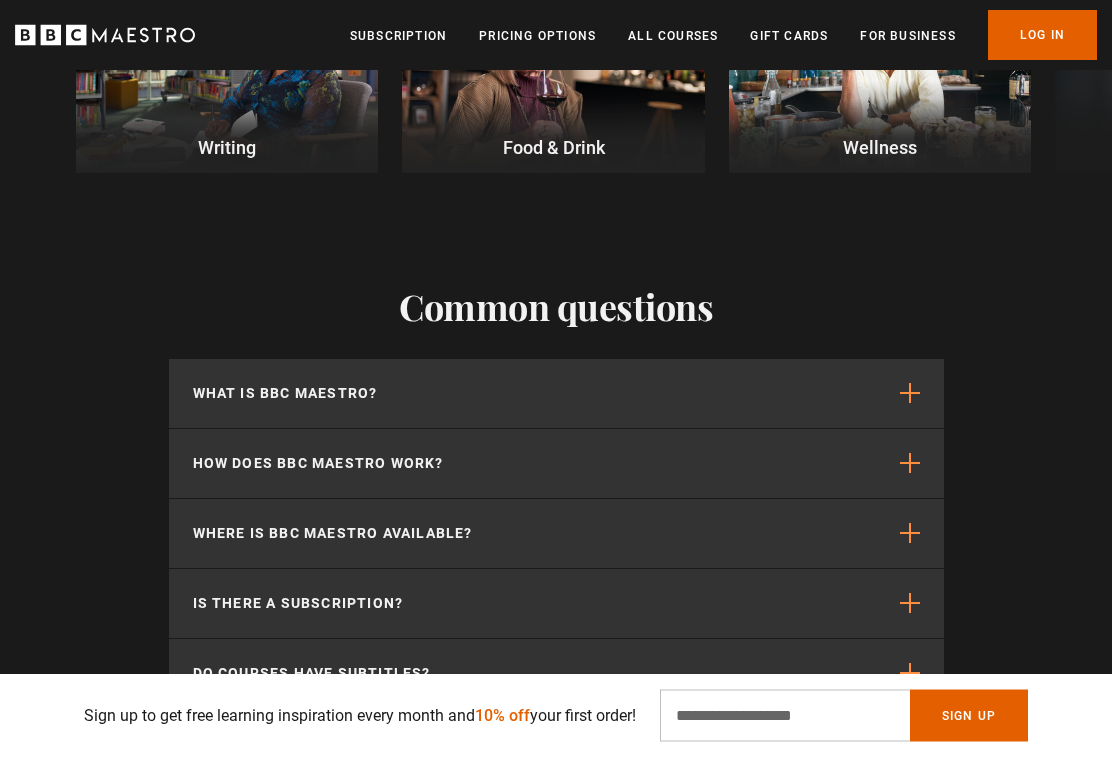 click on "What is BBC Maestro?" at bounding box center (556, 394) 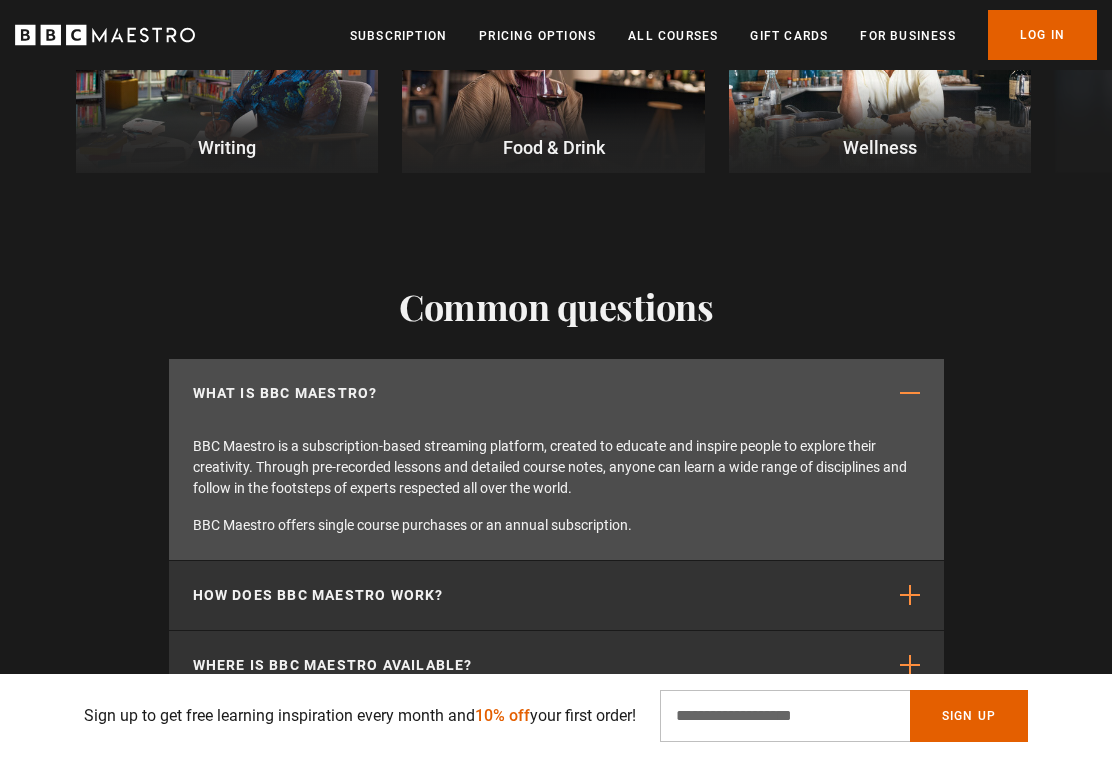 scroll, scrollTop: 0, scrollLeft: 3050, axis: horizontal 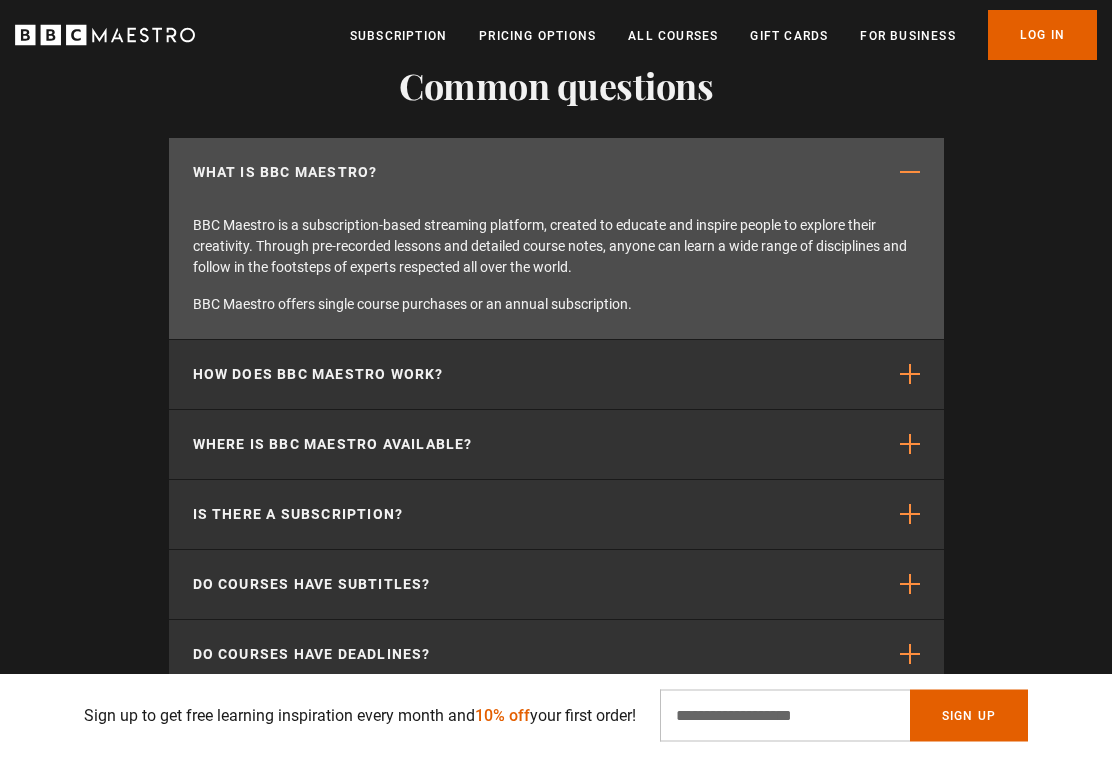 click at bounding box center (910, 375) 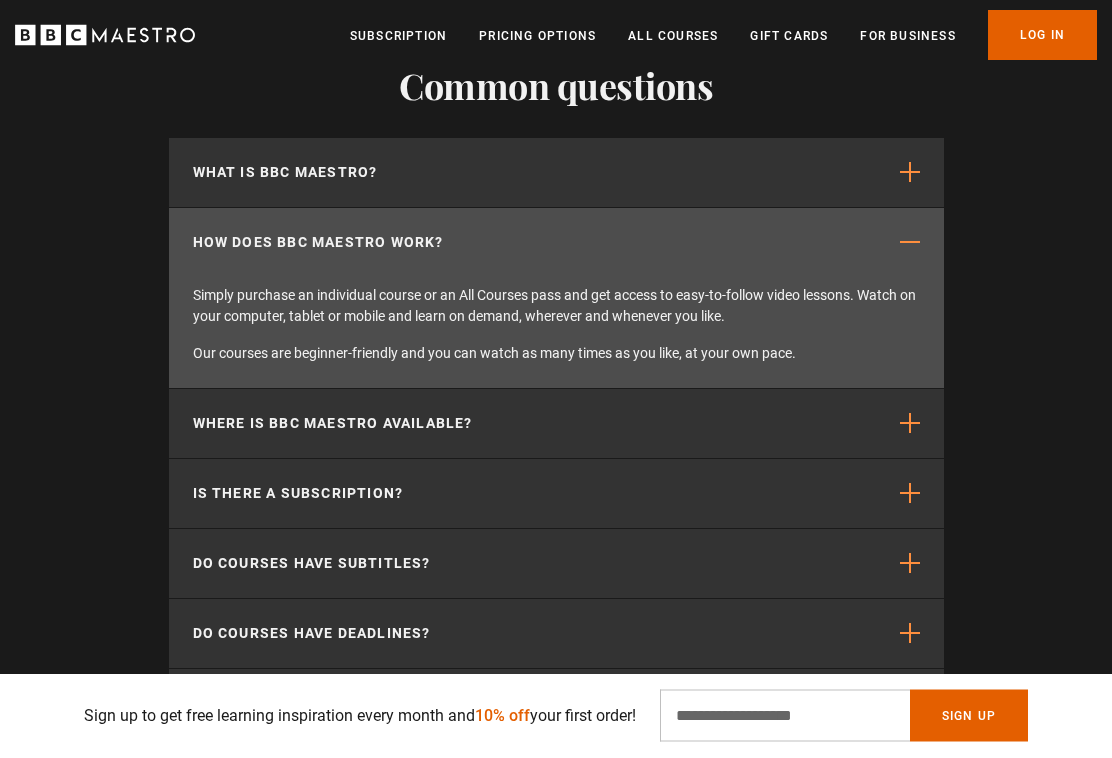 scroll, scrollTop: 5979, scrollLeft: 0, axis: vertical 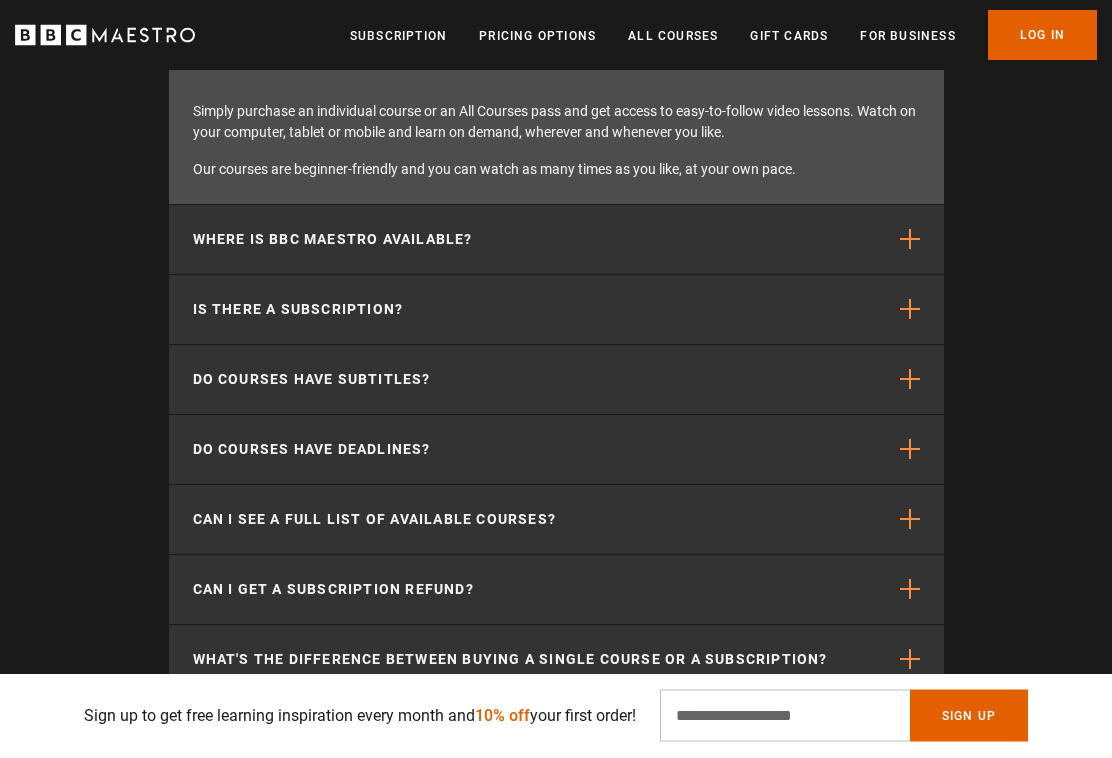 click on "Do courses have deadlines?" at bounding box center [312, 450] 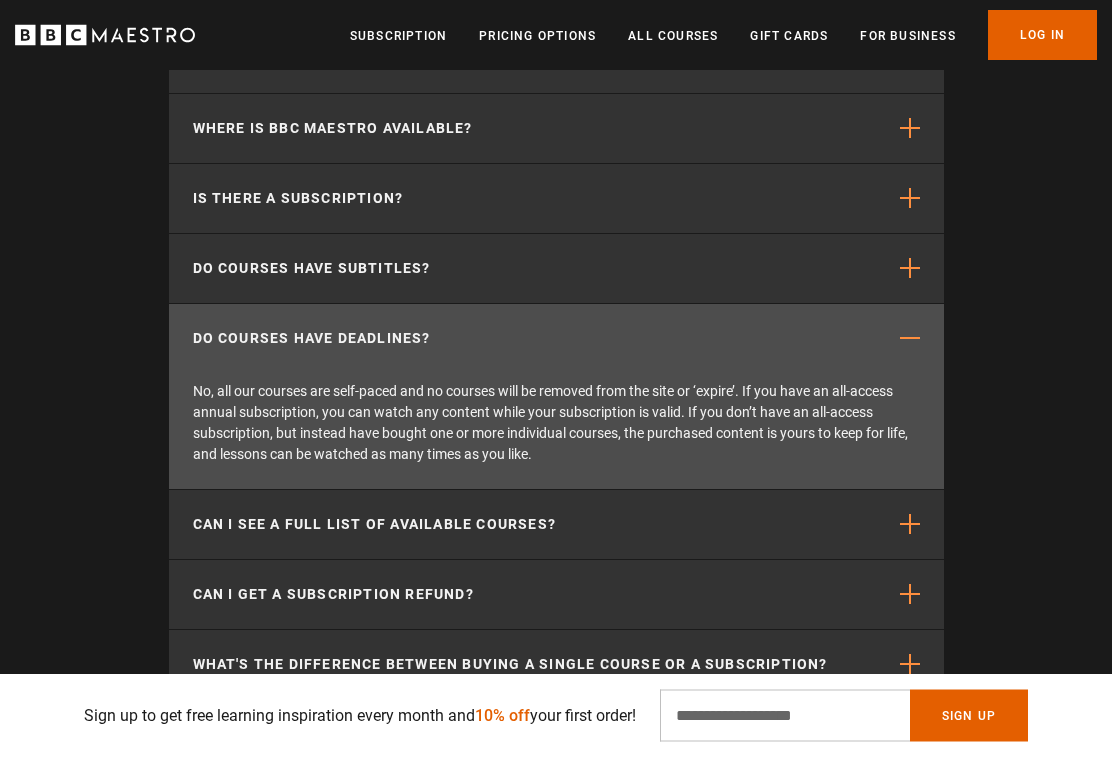 scroll, scrollTop: 6163, scrollLeft: 0, axis: vertical 